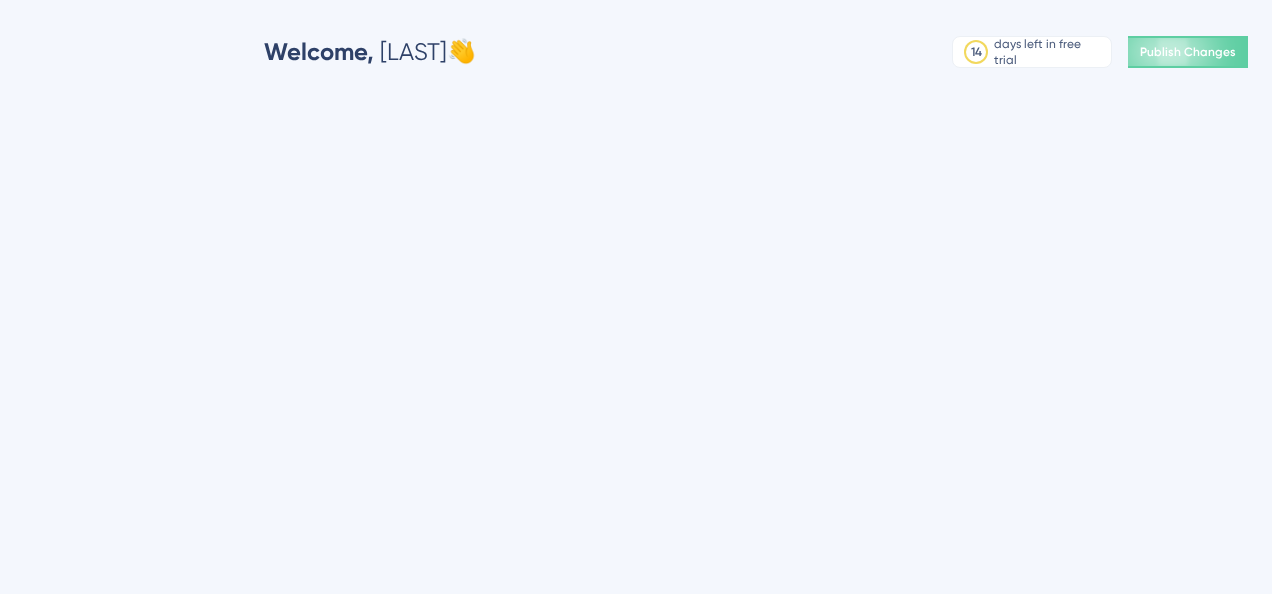 scroll, scrollTop: 0, scrollLeft: 0, axis: both 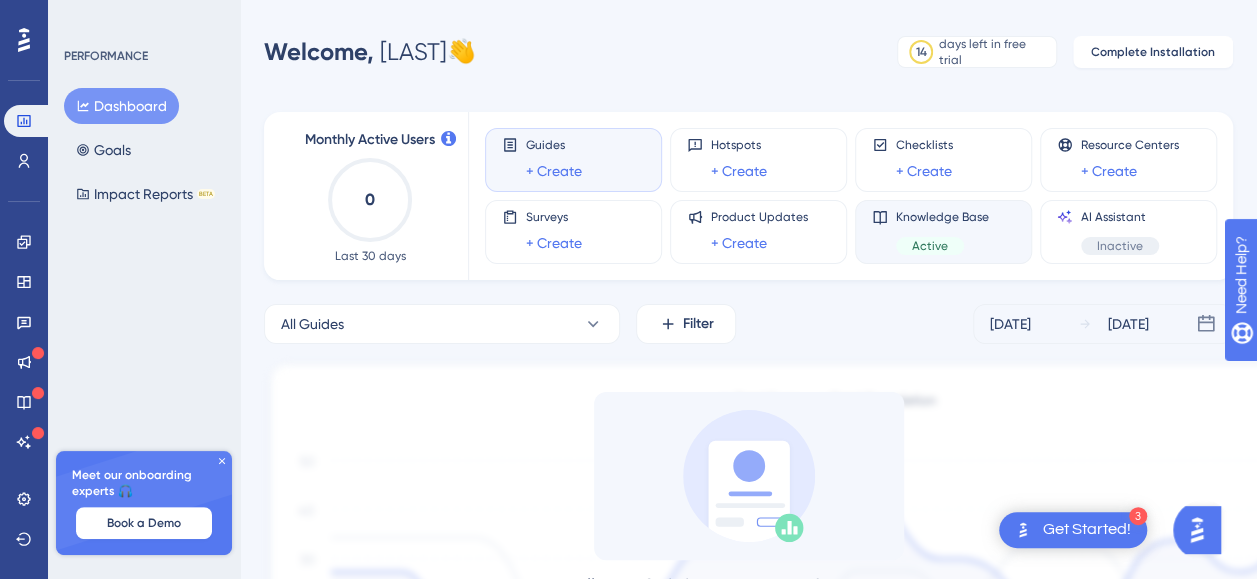 click on "Active" at bounding box center (942, 246) 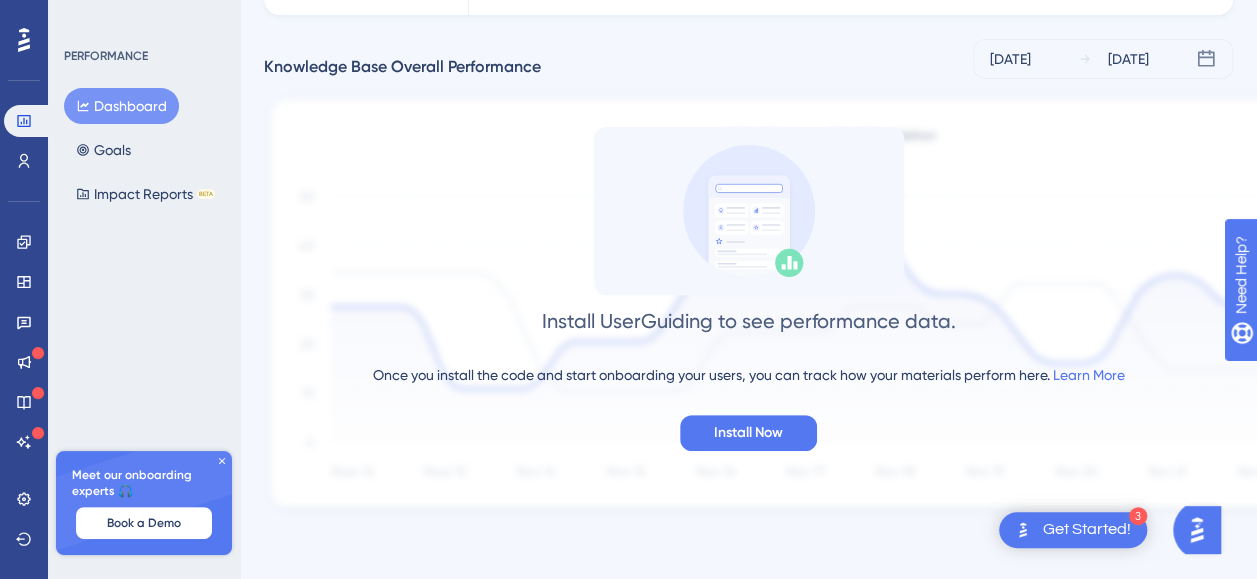 scroll, scrollTop: 266, scrollLeft: 0, axis: vertical 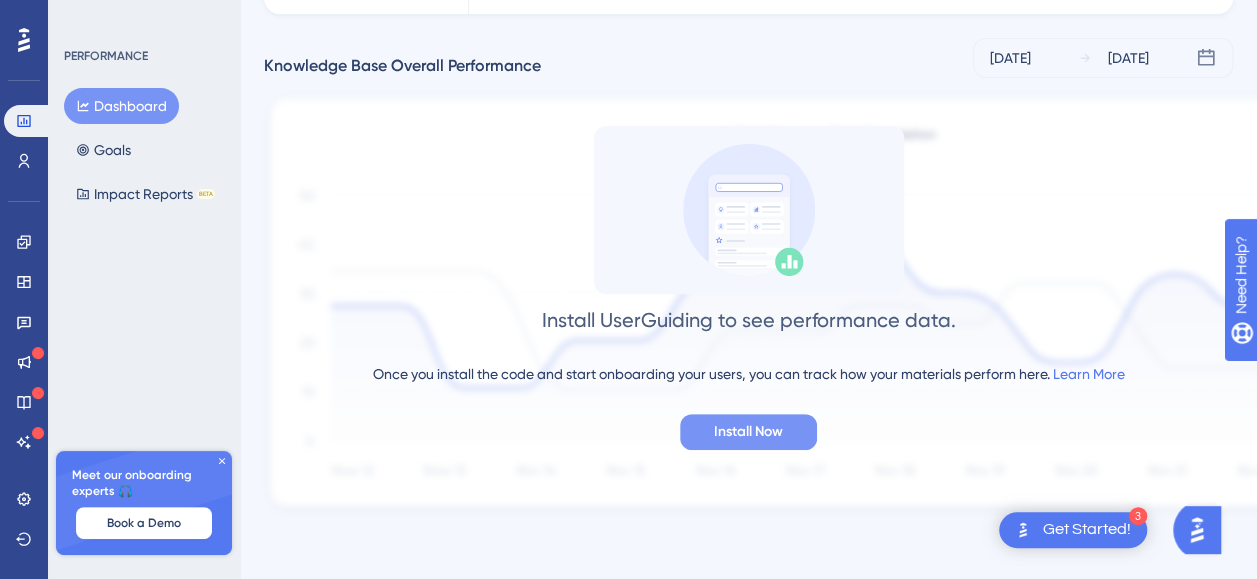 click on "Install Now" at bounding box center [748, 432] 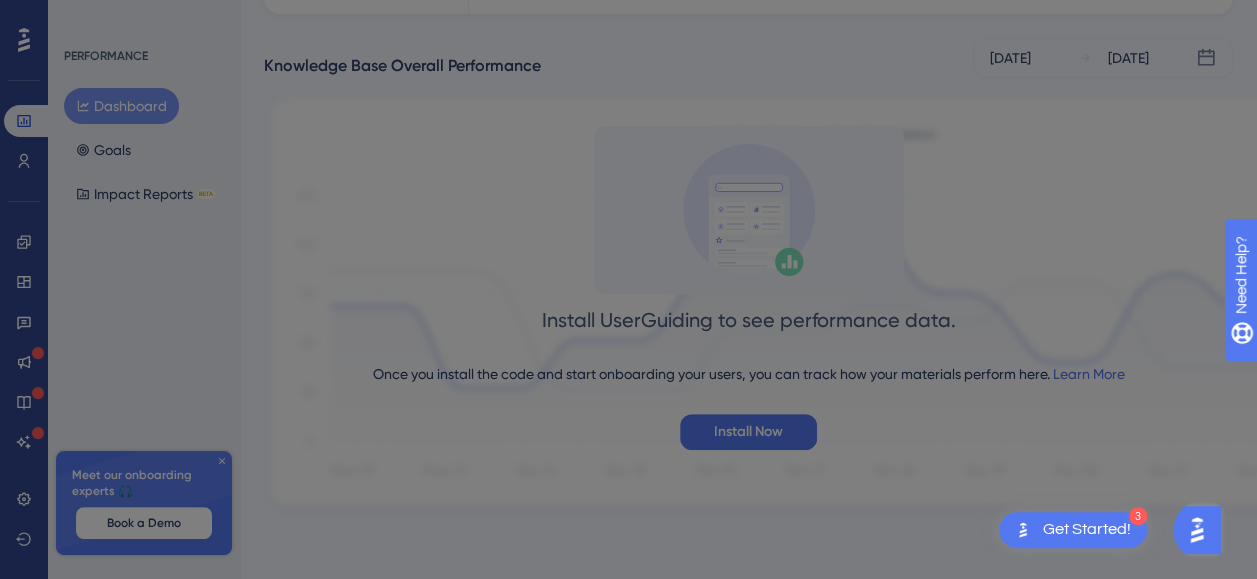 scroll, scrollTop: 0, scrollLeft: 0, axis: both 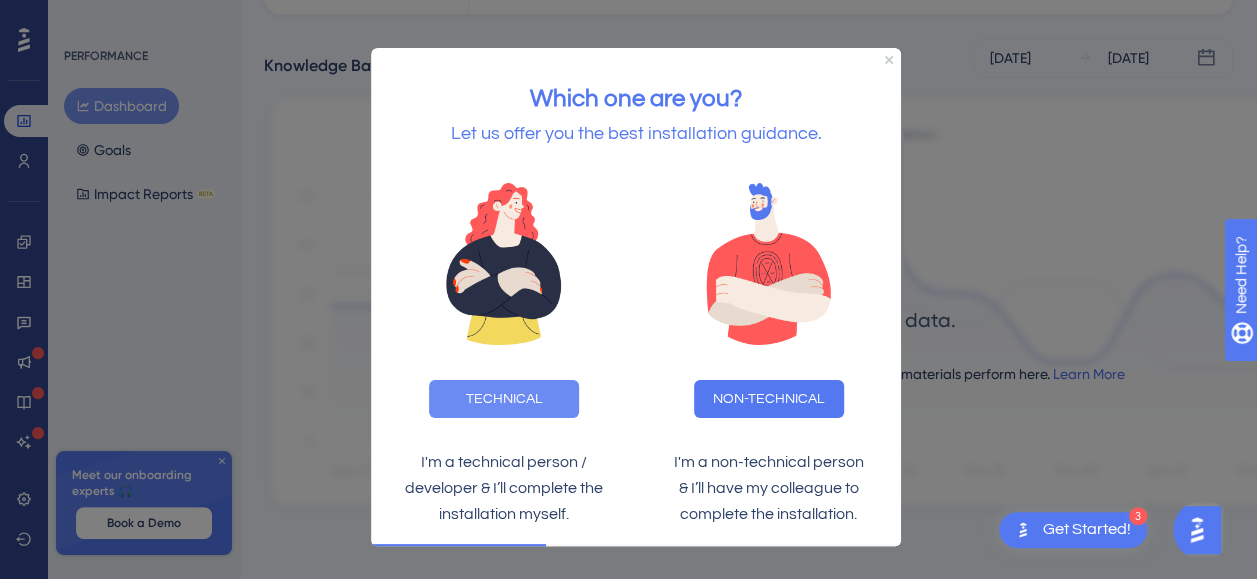 click on "TECHNICAL" at bounding box center (504, 398) 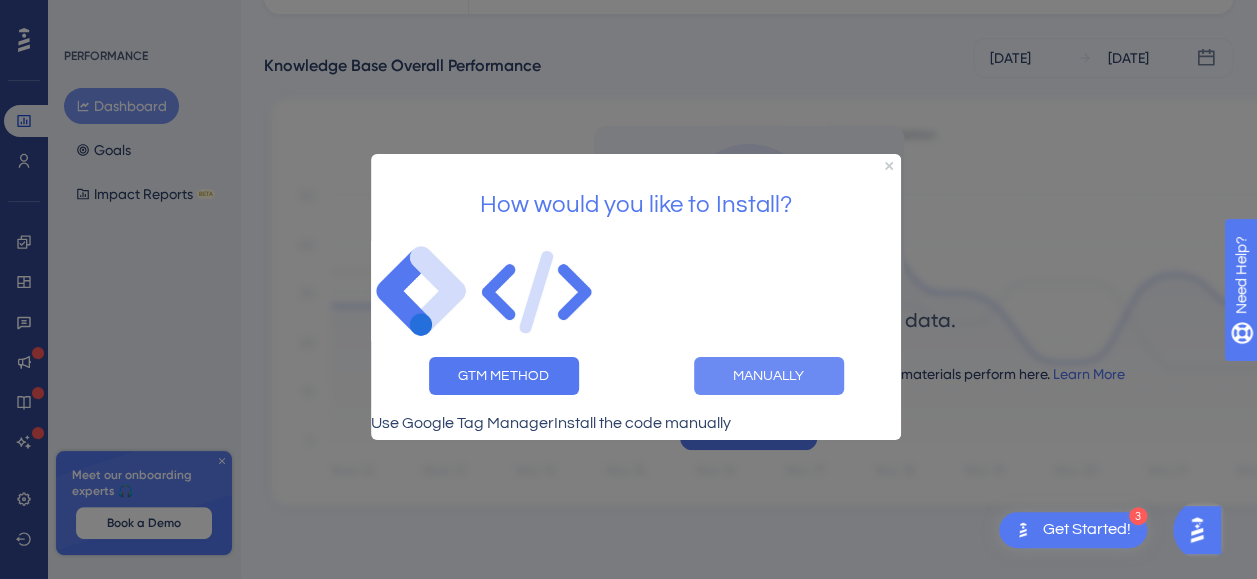 click on "MANUALLY" at bounding box center [769, 376] 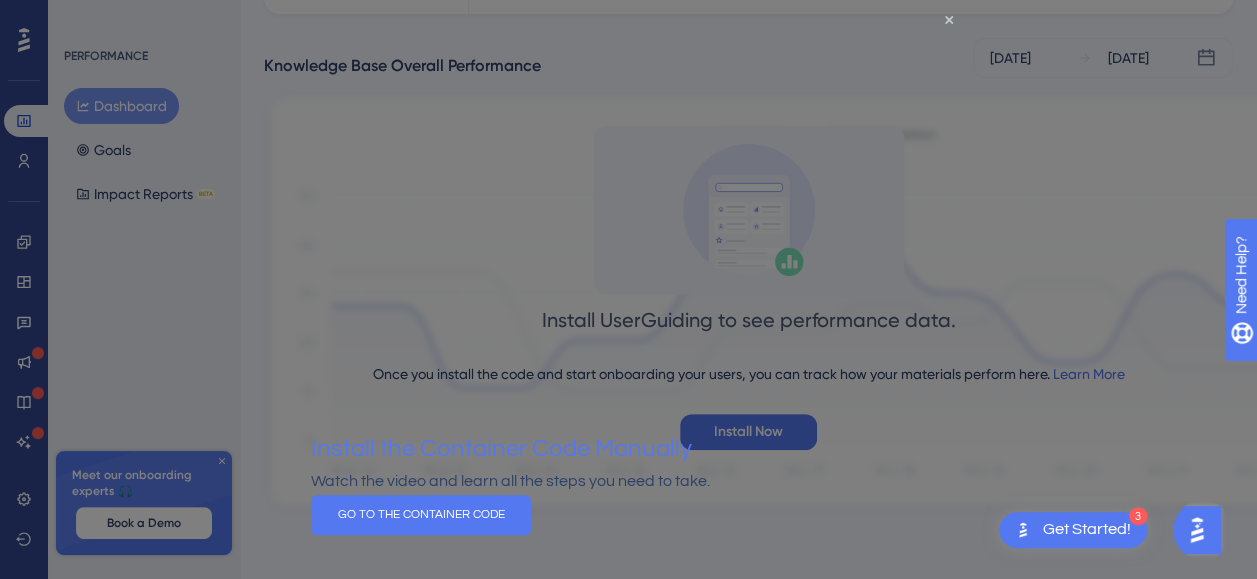 scroll, scrollTop: 0, scrollLeft: 0, axis: both 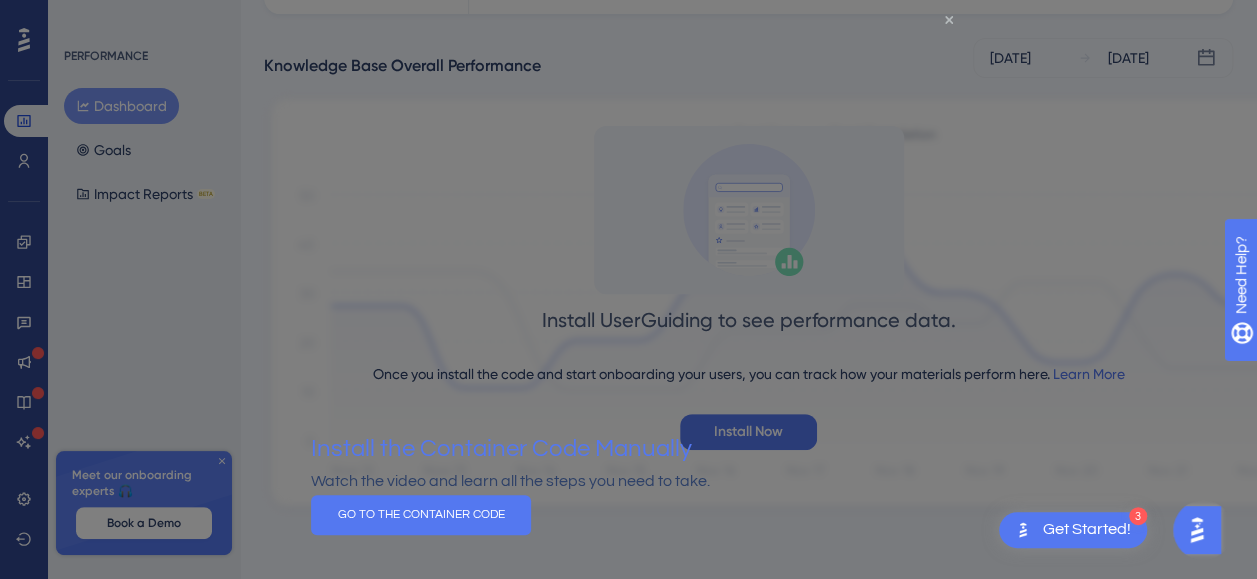 click 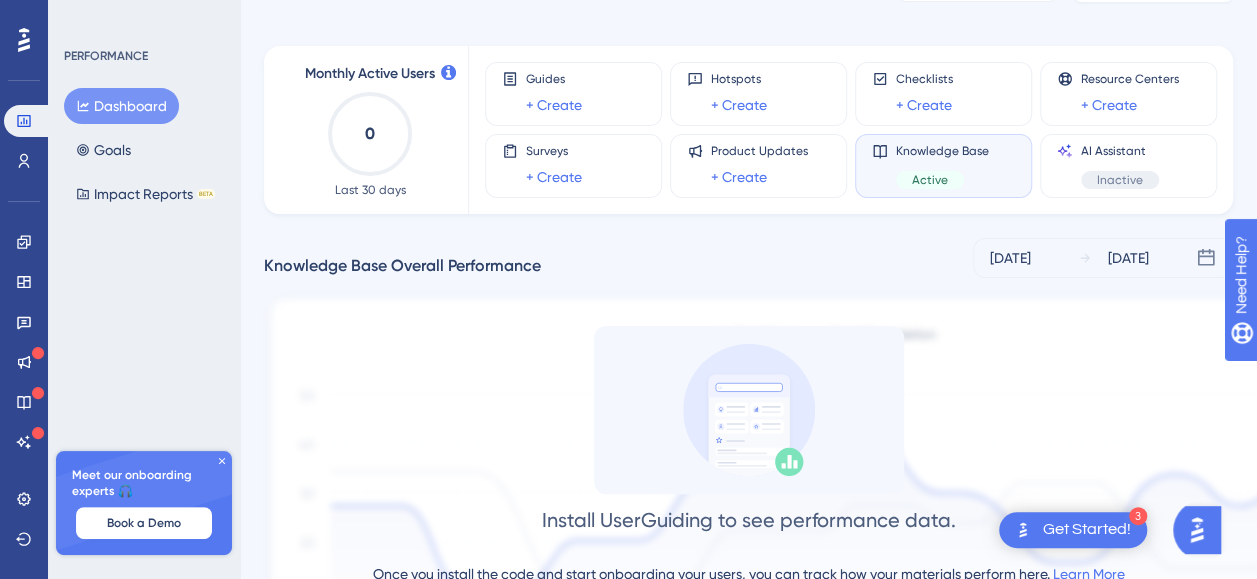 scroll, scrollTop: 0, scrollLeft: 0, axis: both 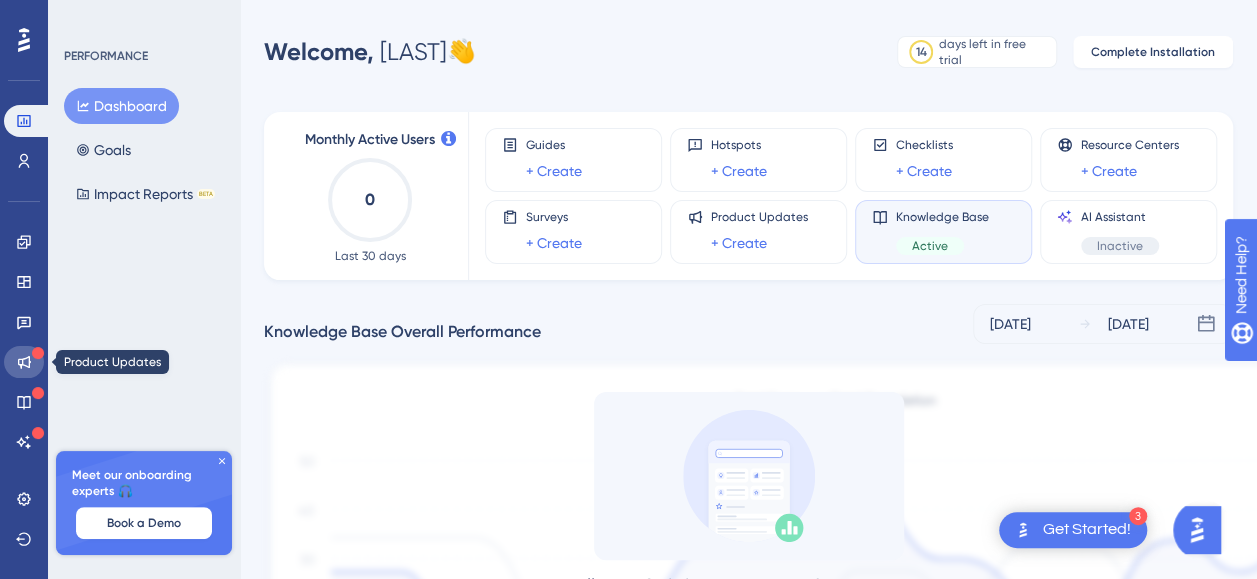 click at bounding box center [24, 362] 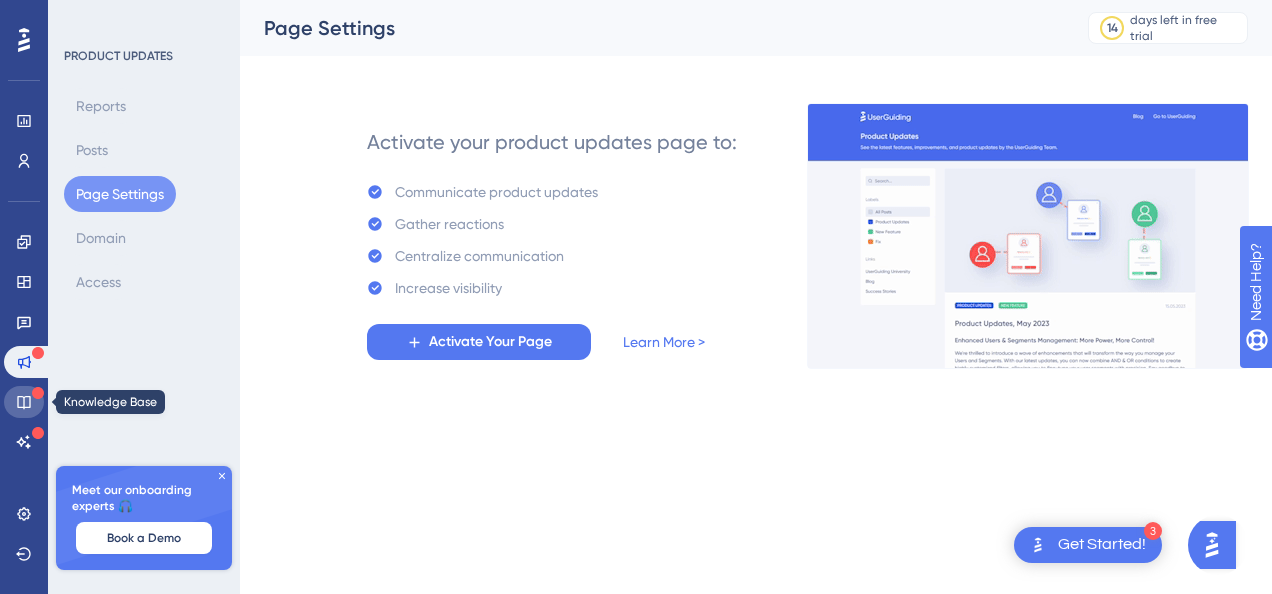 click 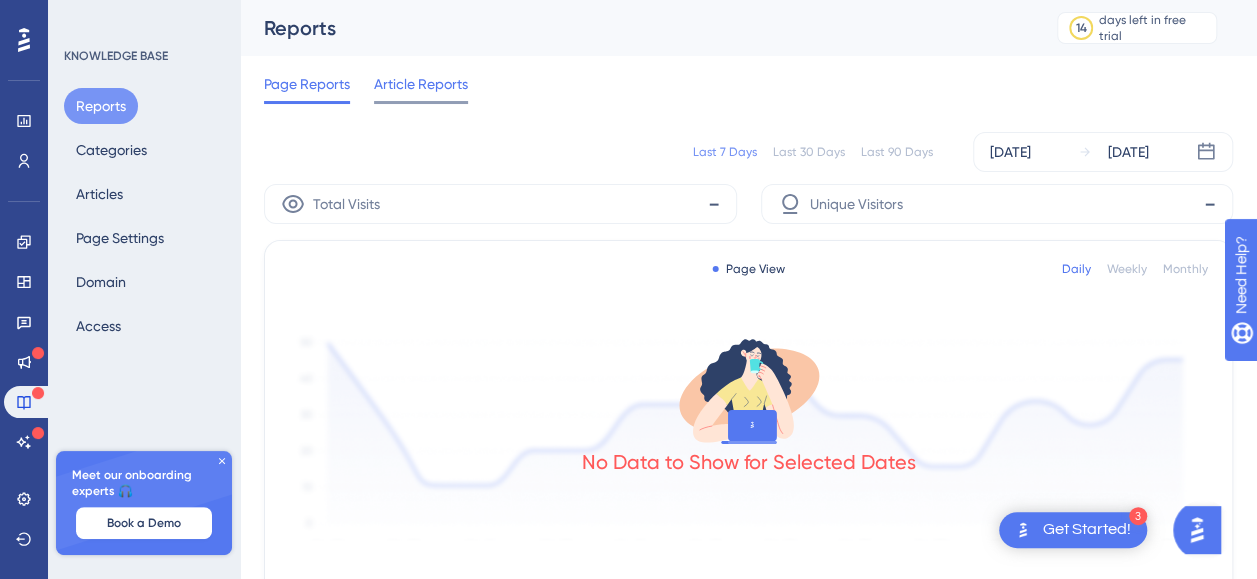 click on "Article Reports" at bounding box center [421, 88] 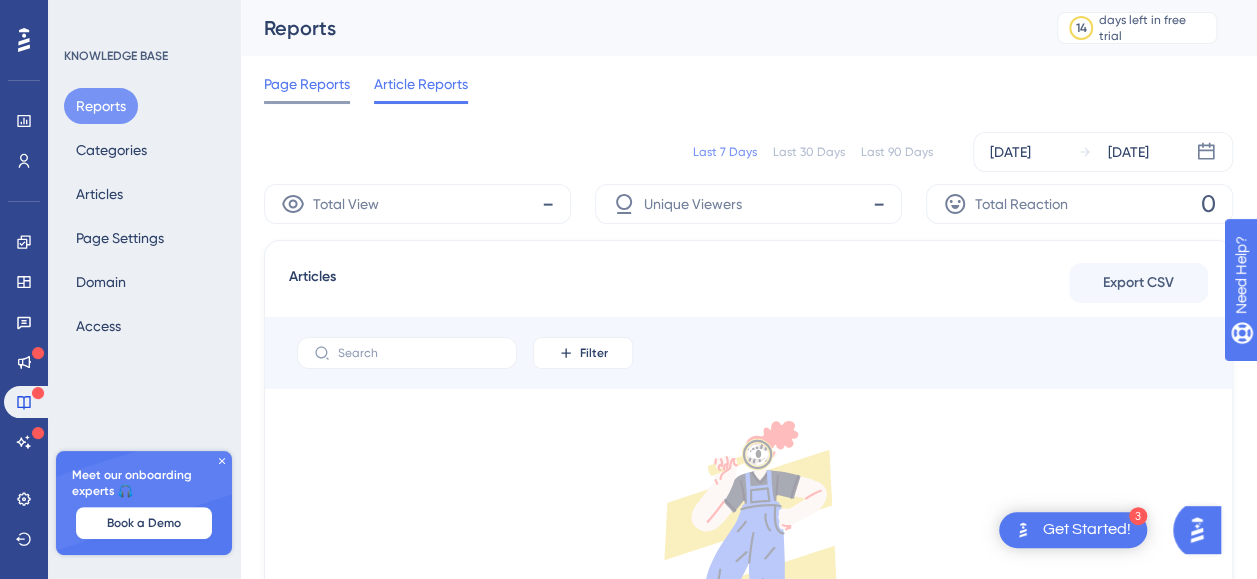 click on "Page Reports" at bounding box center [307, 84] 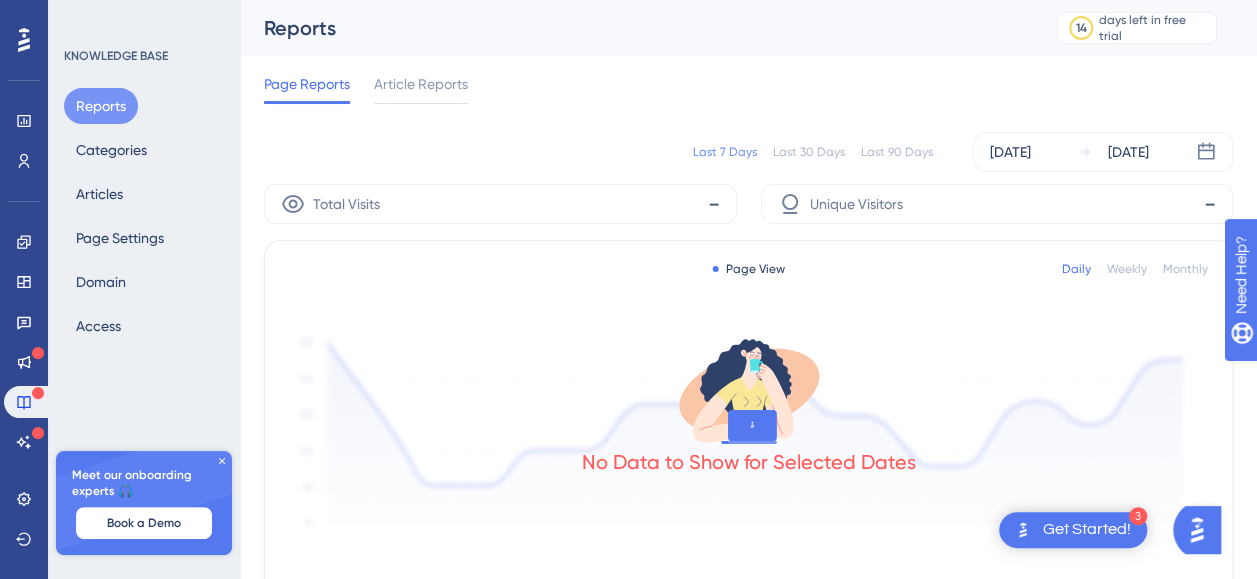 click 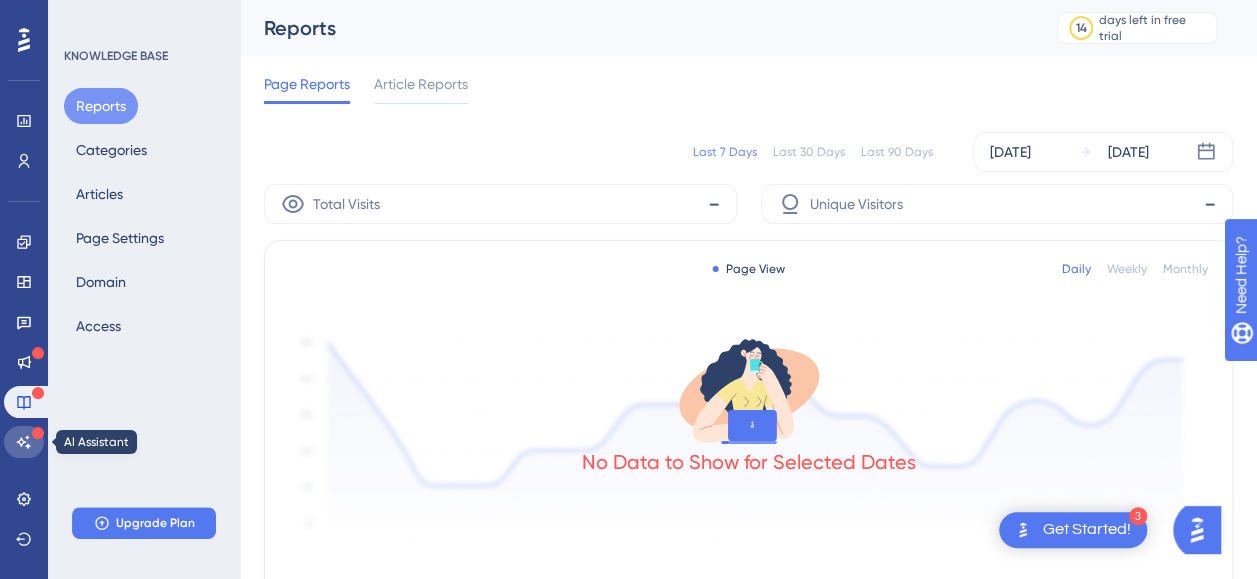 click at bounding box center [24, 442] 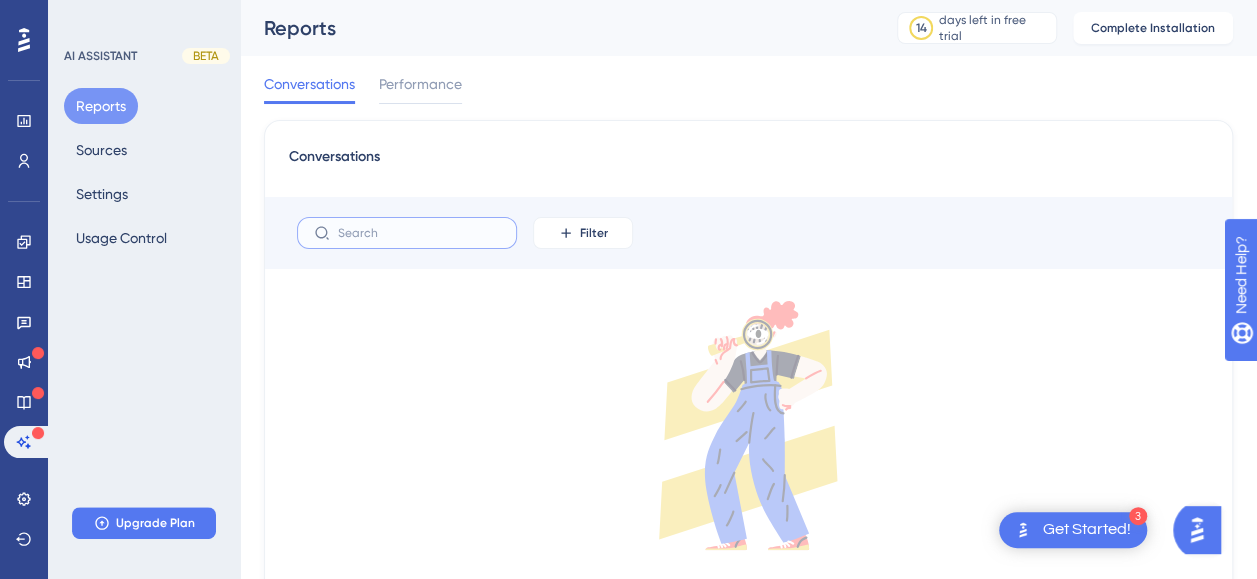 click at bounding box center [419, 233] 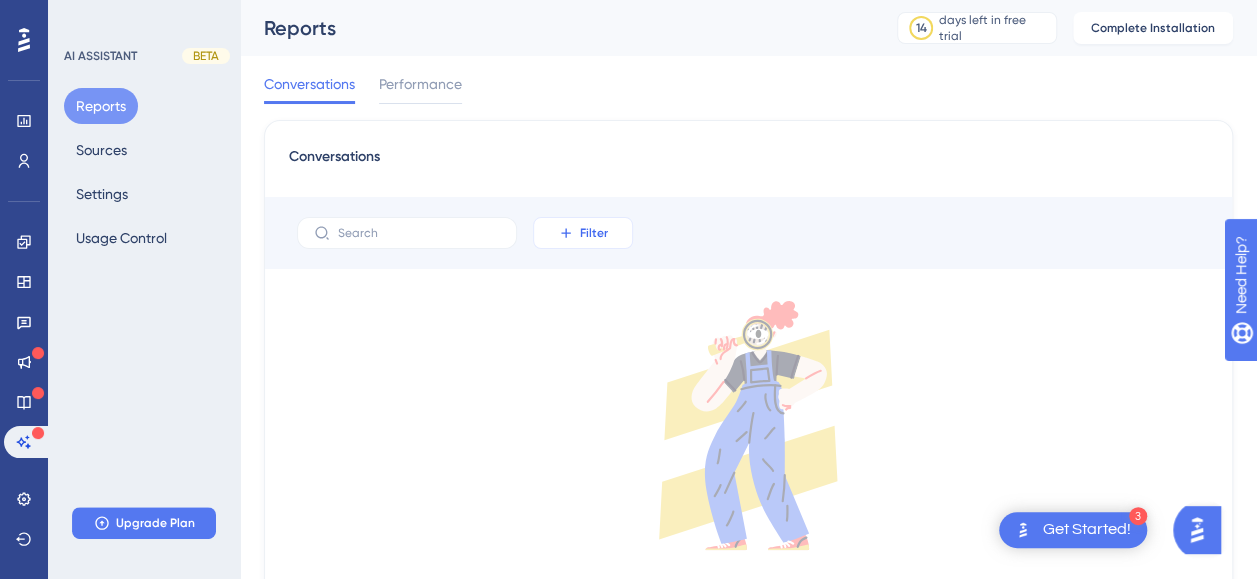 click on "Filter" at bounding box center [583, 233] 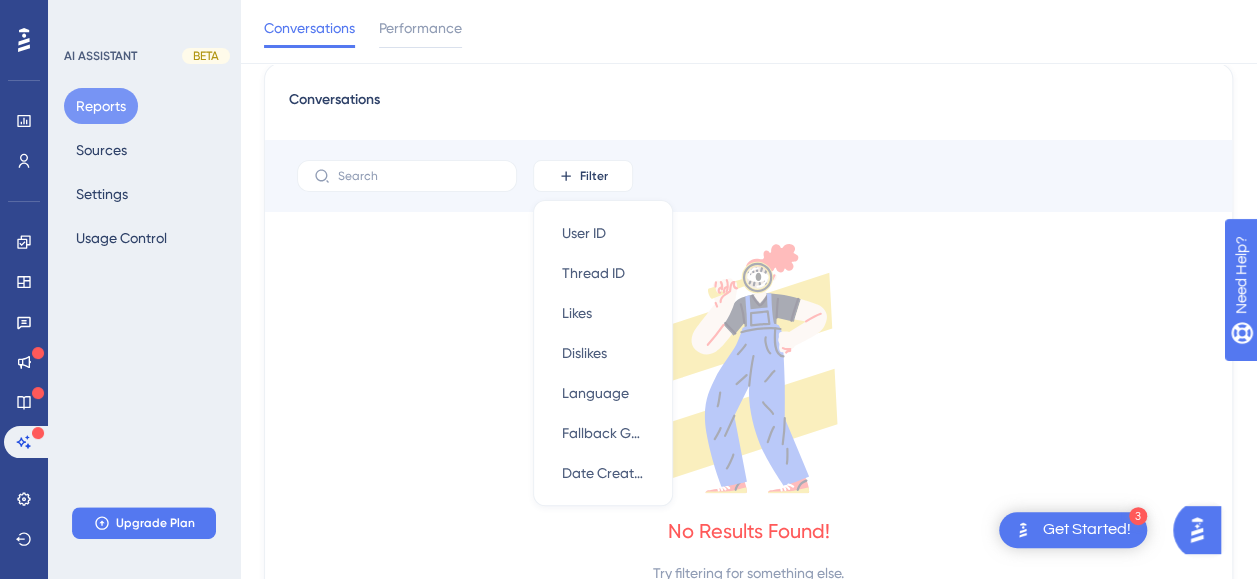 scroll, scrollTop: 152, scrollLeft: 0, axis: vertical 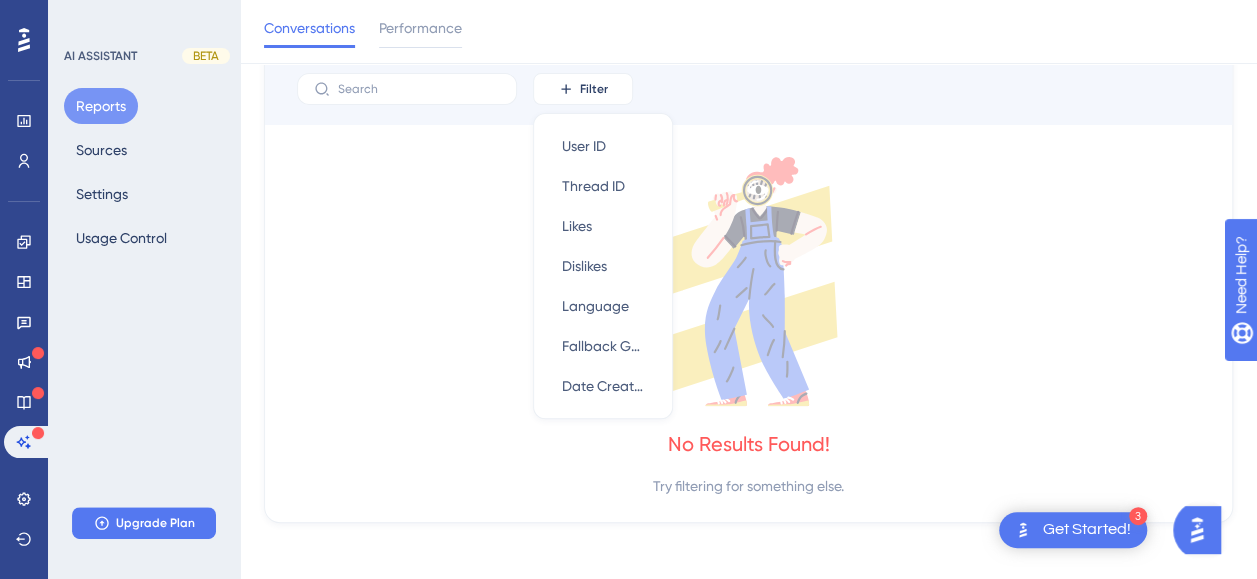 click 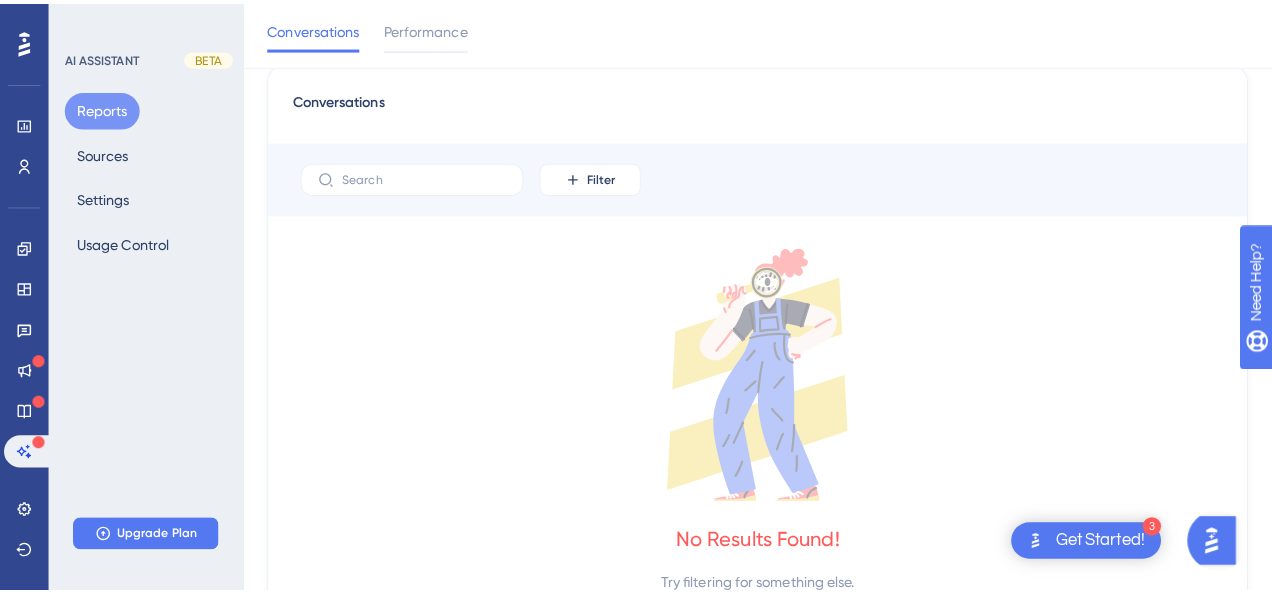 scroll, scrollTop: 0, scrollLeft: 0, axis: both 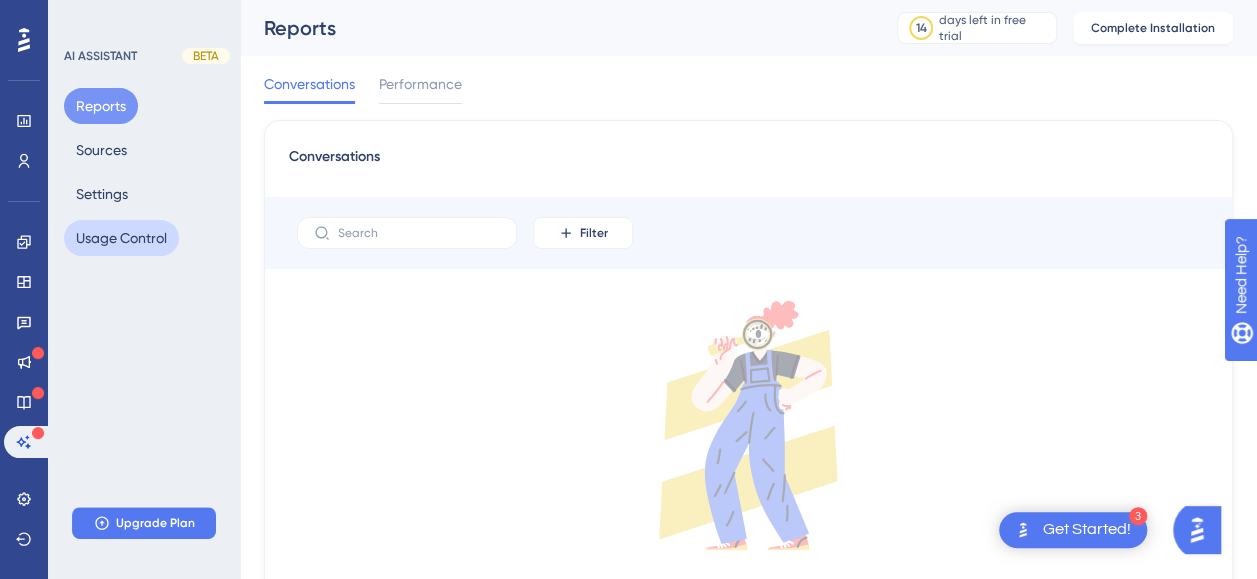 click on "Usage Control" at bounding box center [121, 238] 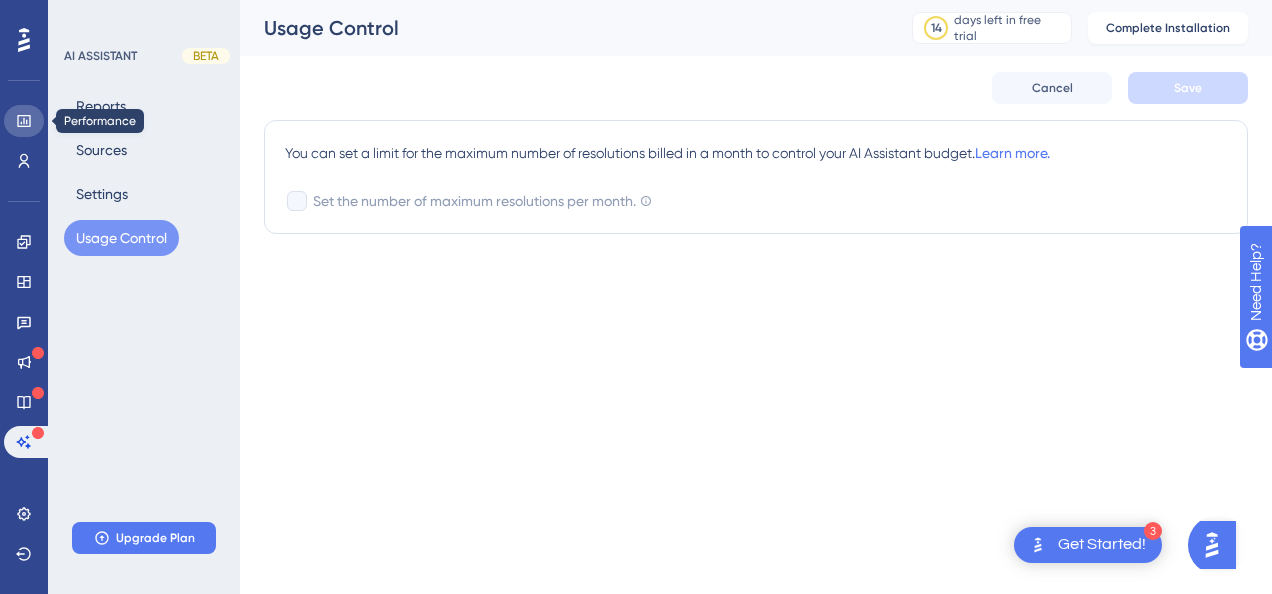 click 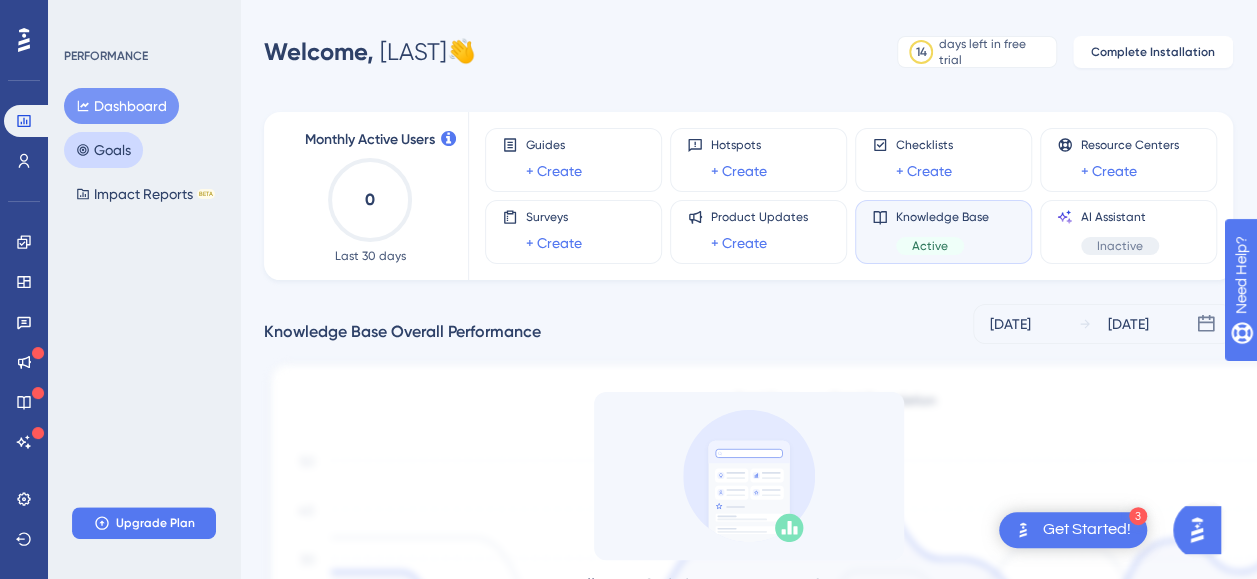 click on "Goals" at bounding box center (103, 150) 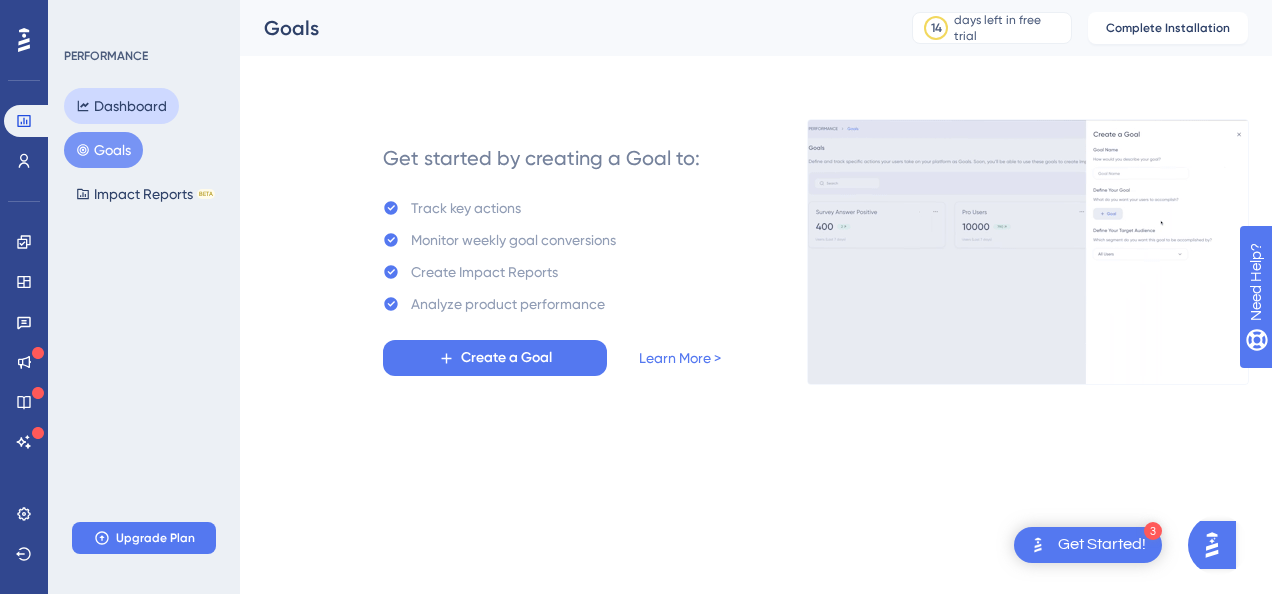 click on "Dashboard" at bounding box center (121, 106) 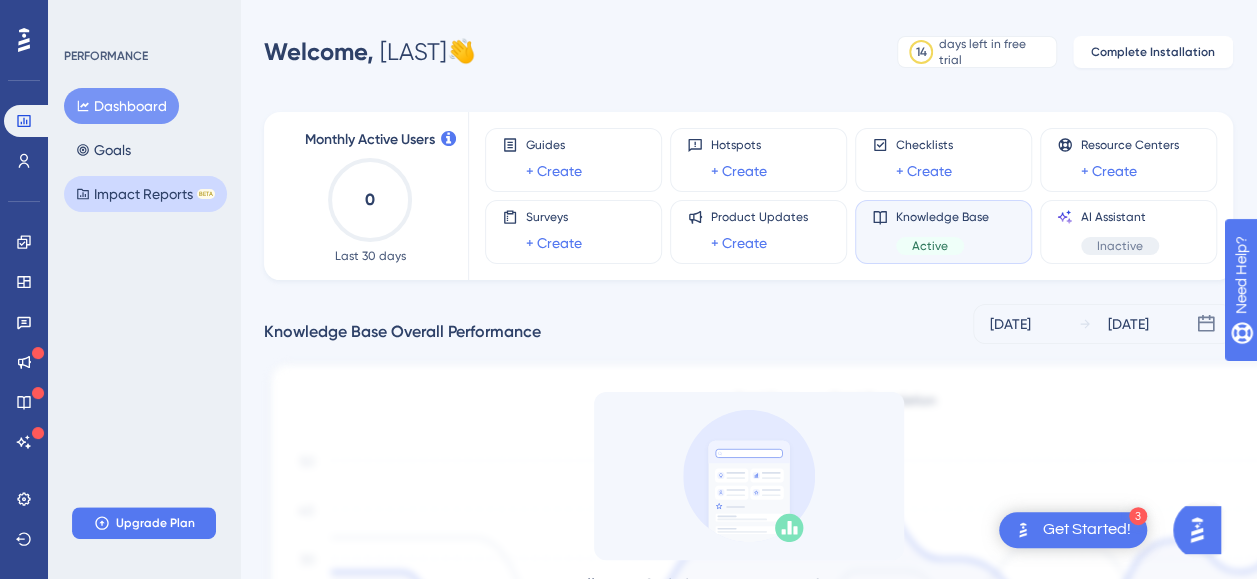 click on "Impact Reports BETA" at bounding box center (145, 194) 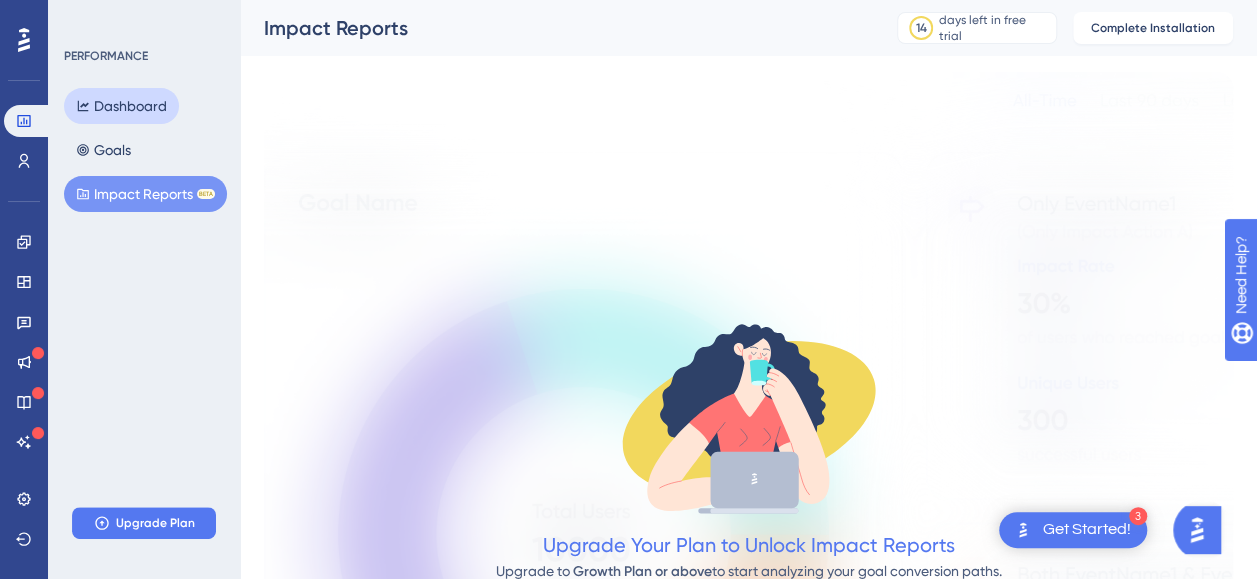 click on "Dashboard" at bounding box center [121, 106] 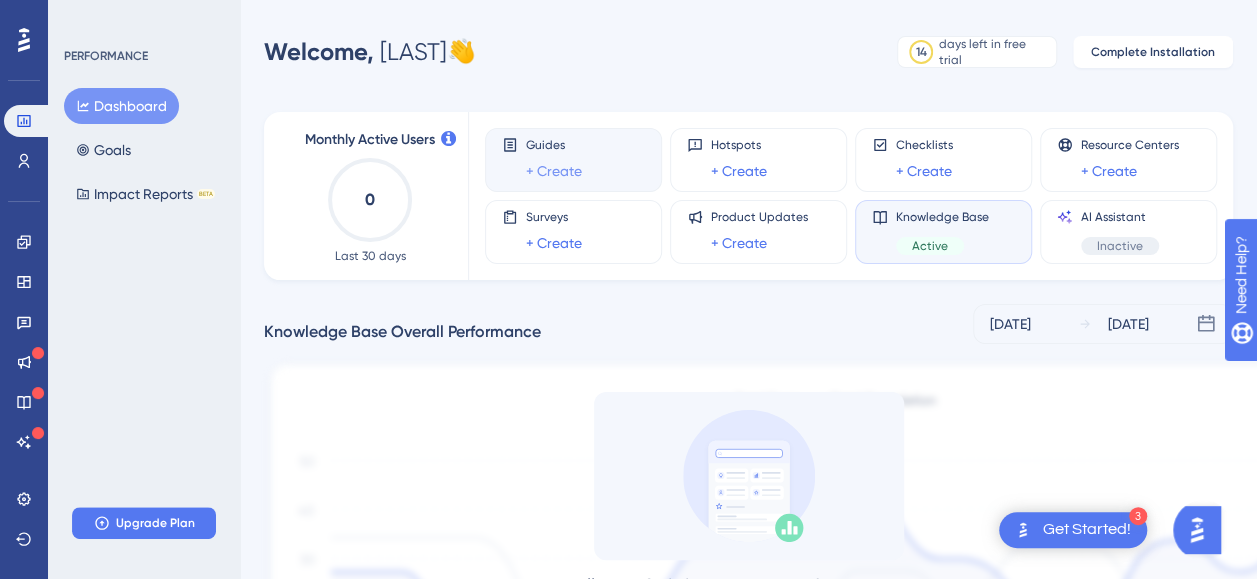 click on "+ Create" at bounding box center (554, 171) 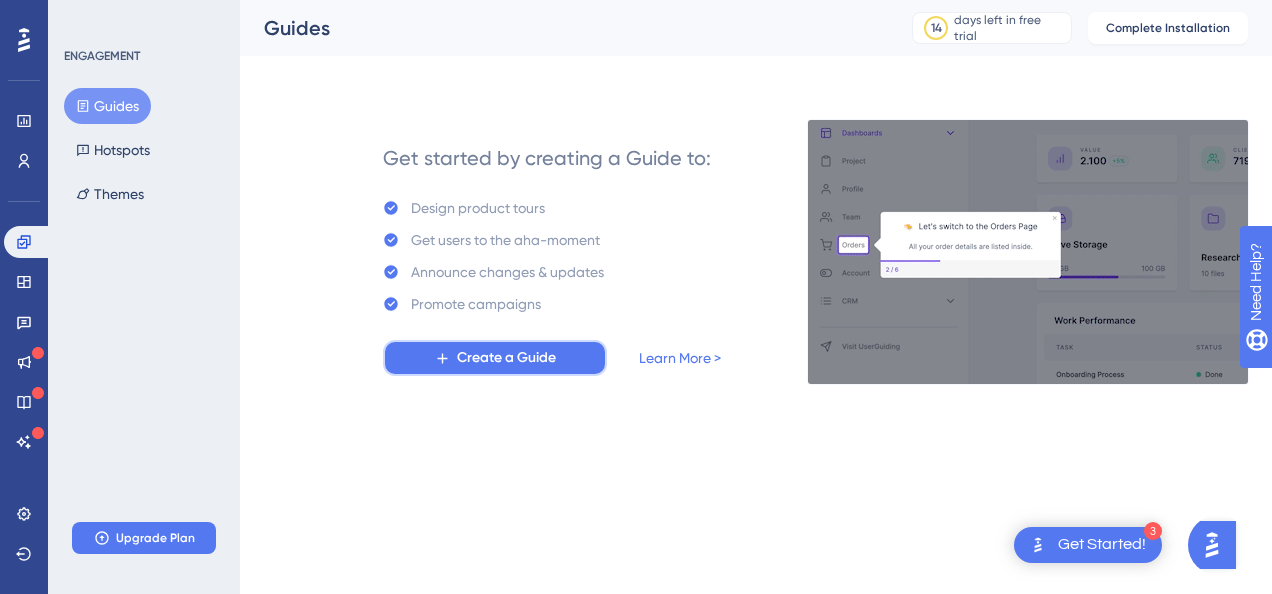 click on "Create a Guide" at bounding box center [506, 358] 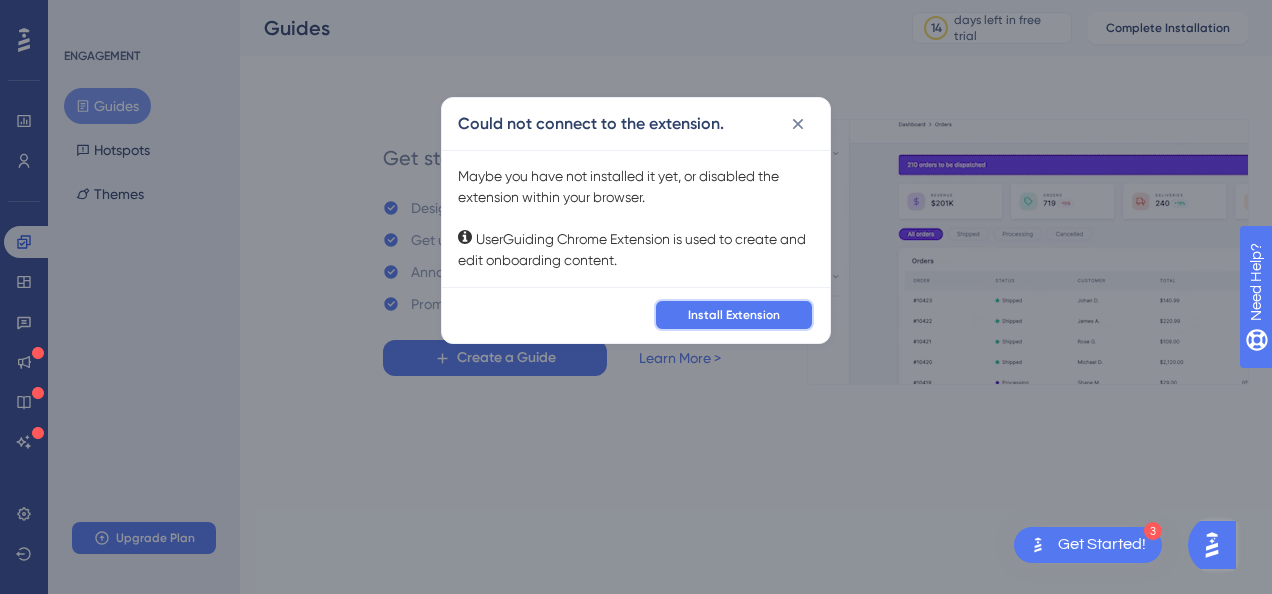 click on "Install Extension" at bounding box center (734, 315) 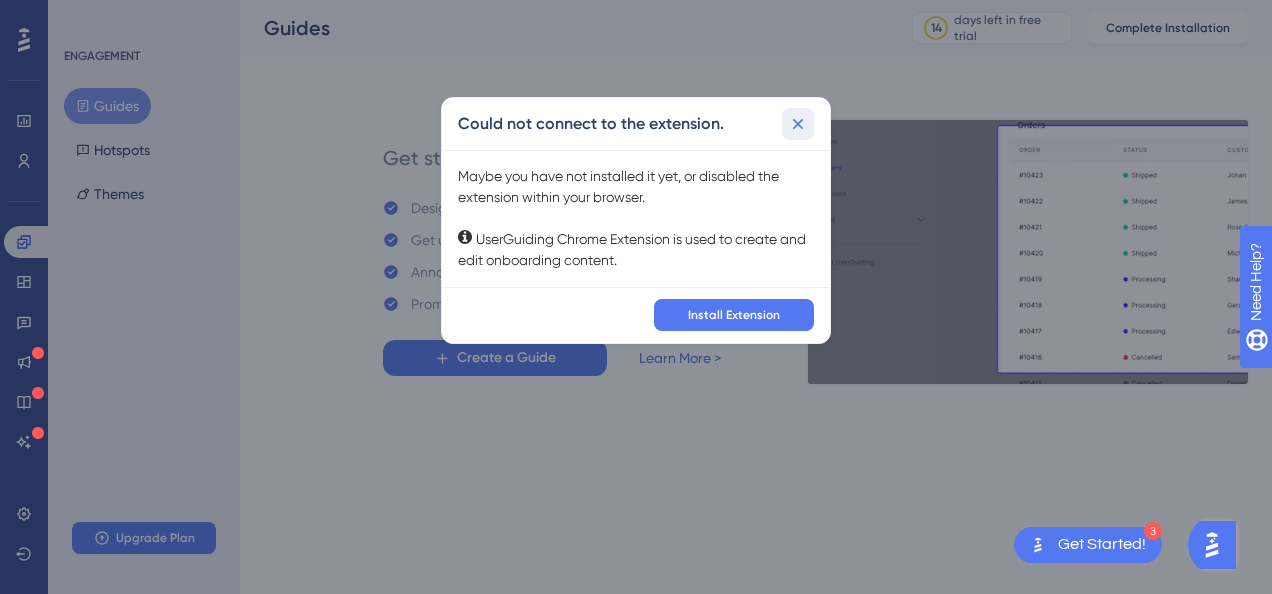 click 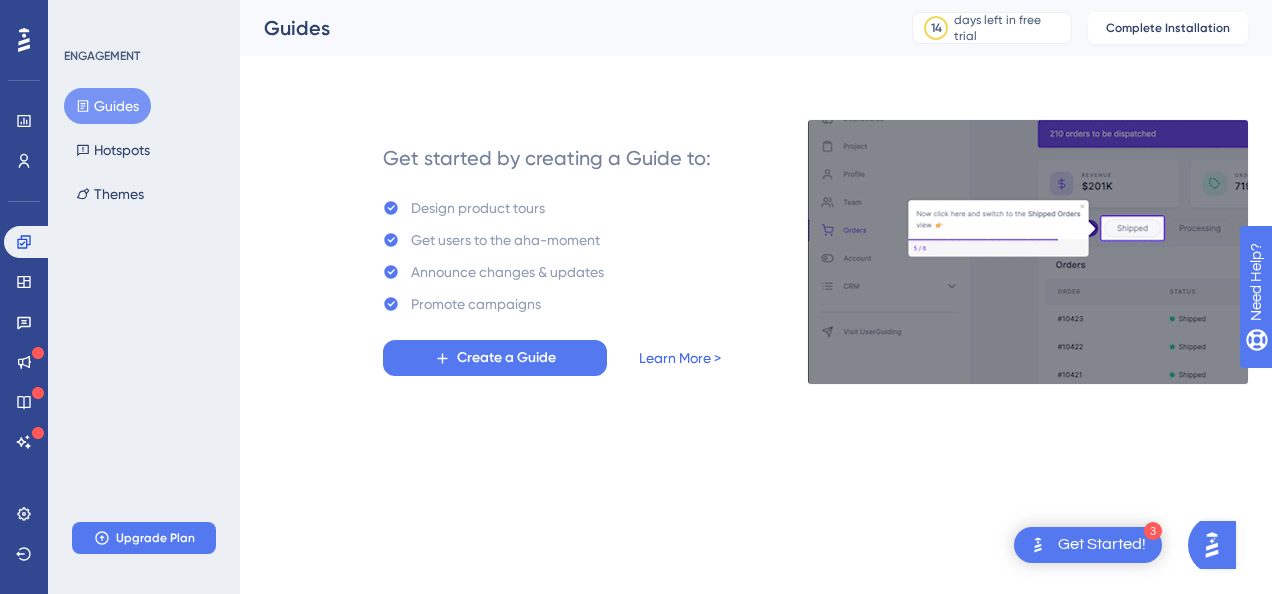 click on "Learn More >" at bounding box center [680, 358] 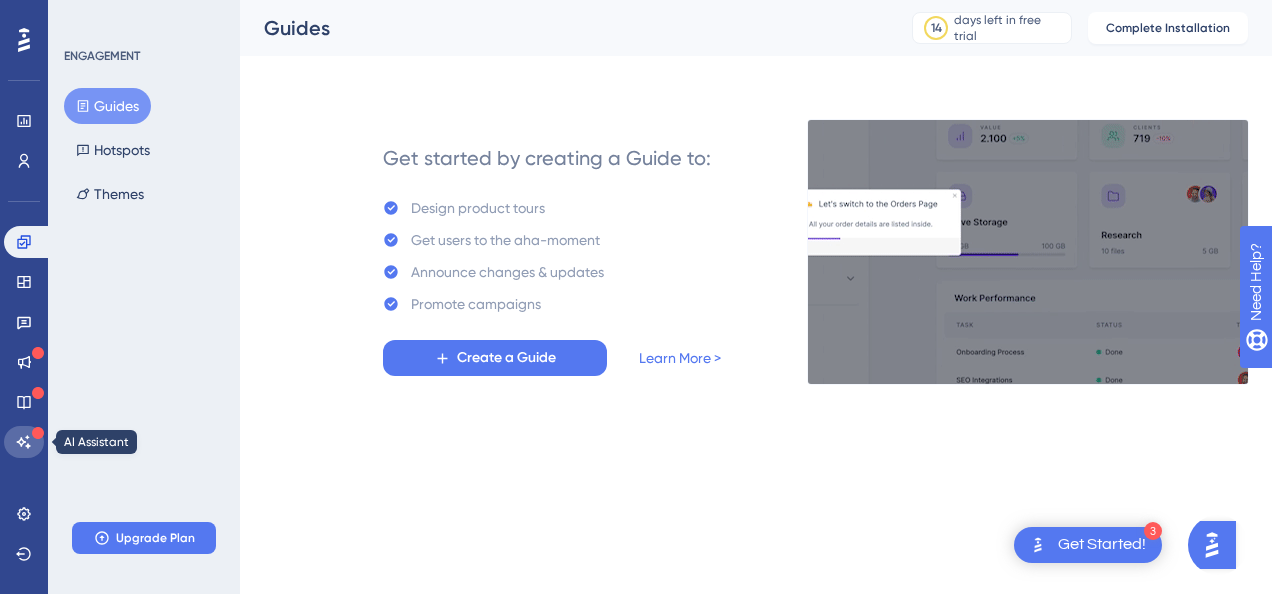 click at bounding box center [24, 442] 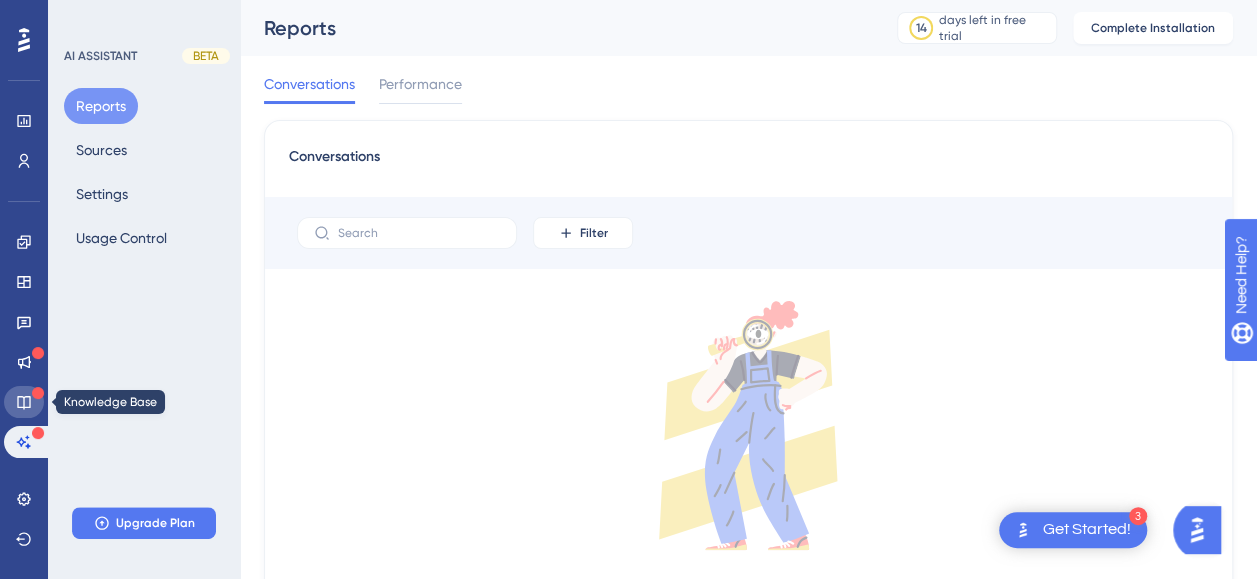click at bounding box center [24, 402] 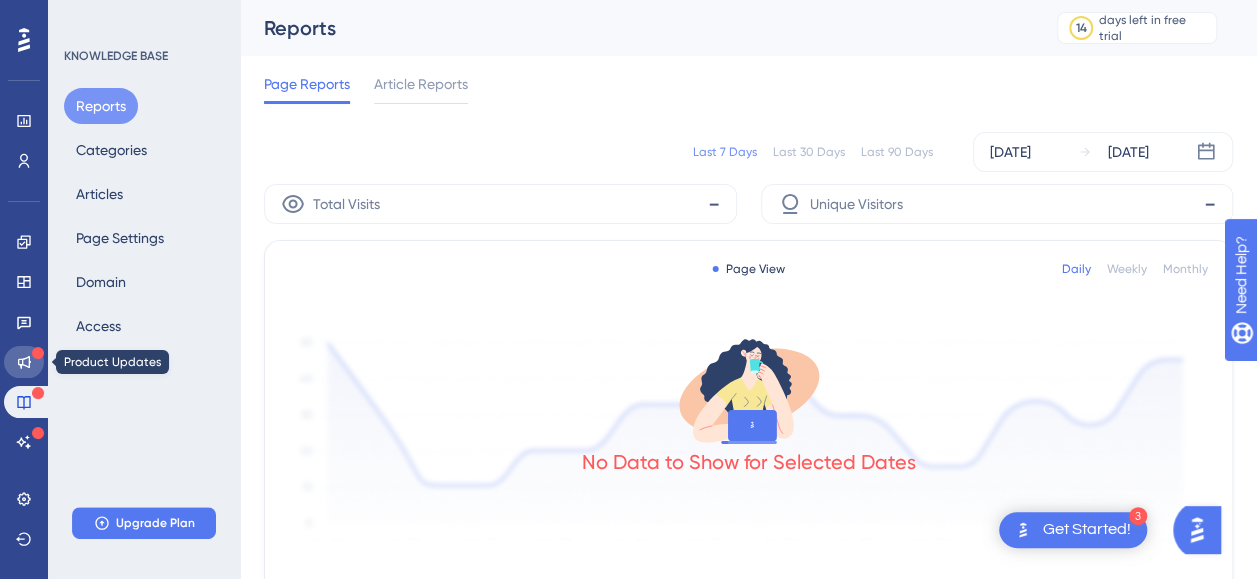 click 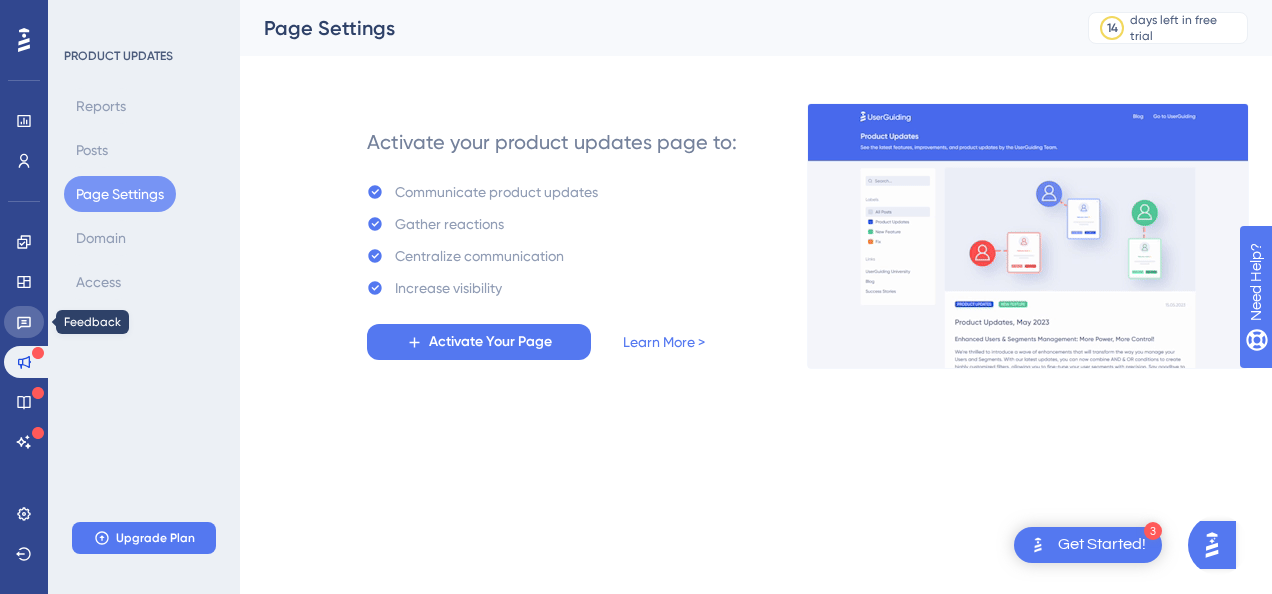 click 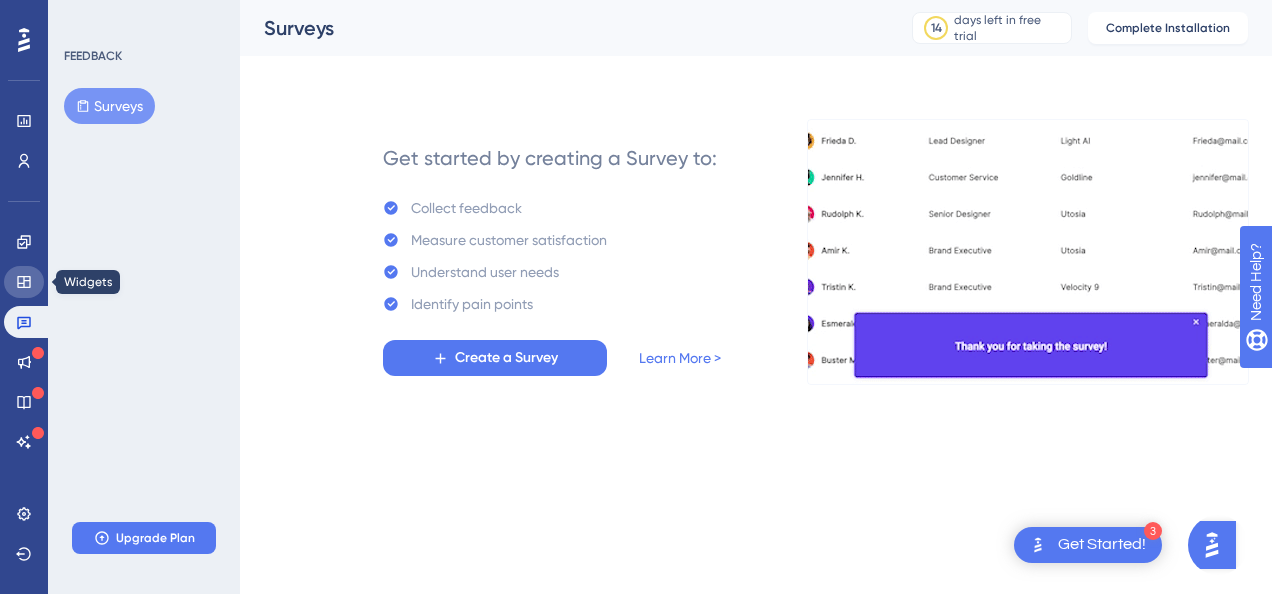 click 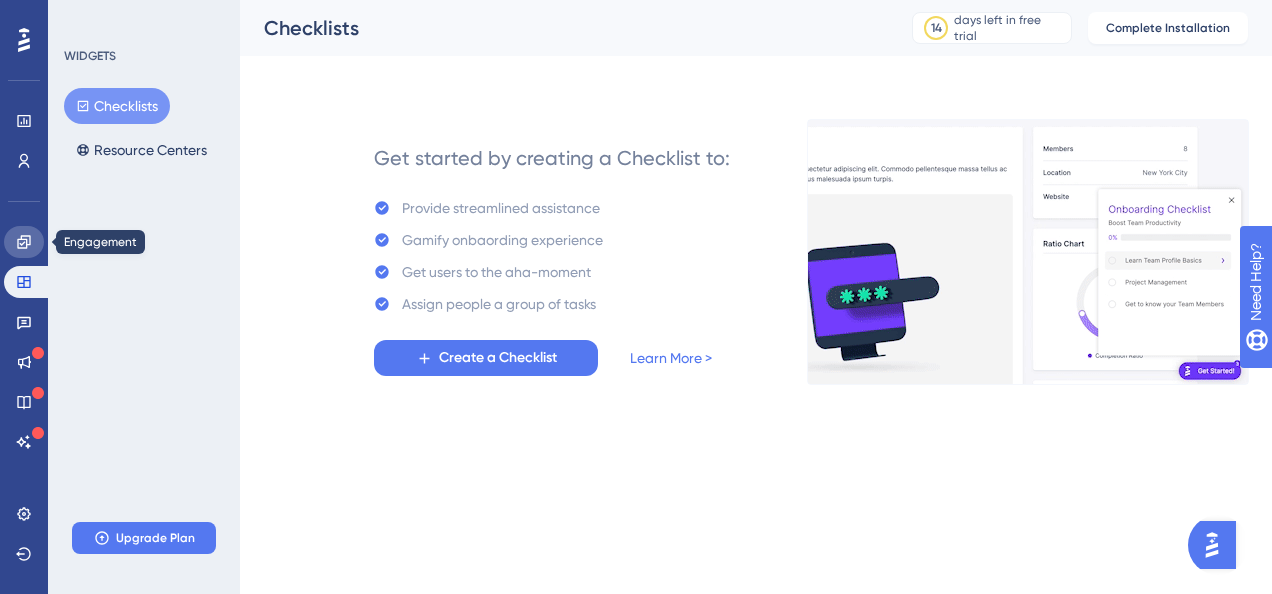 click at bounding box center (24, 242) 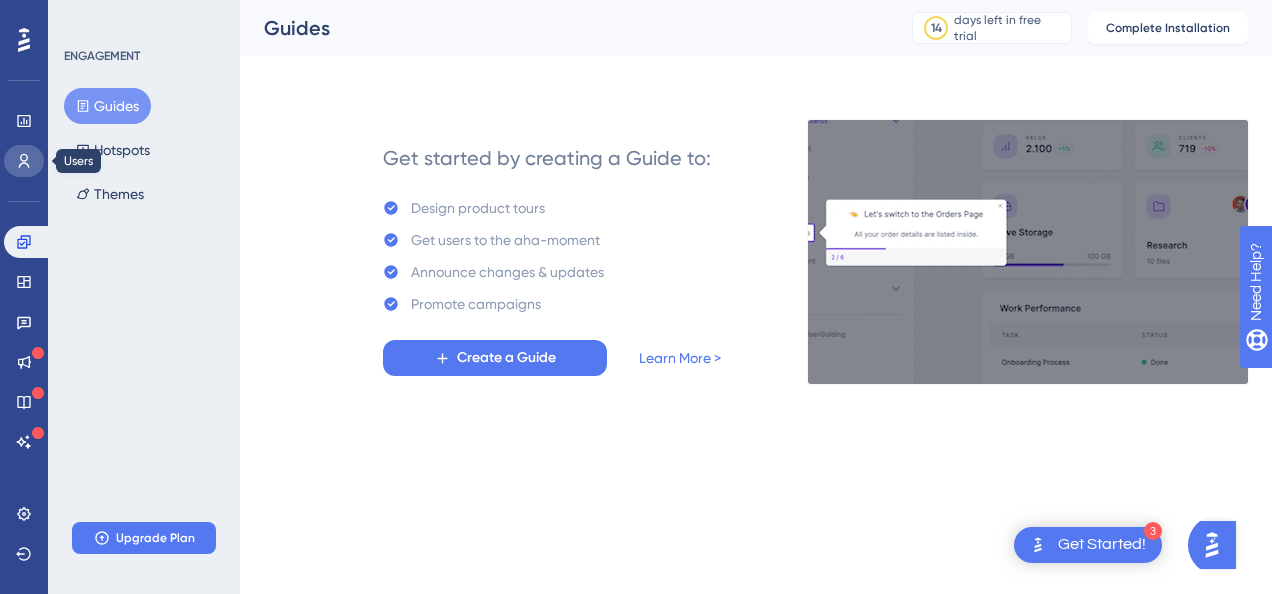 click 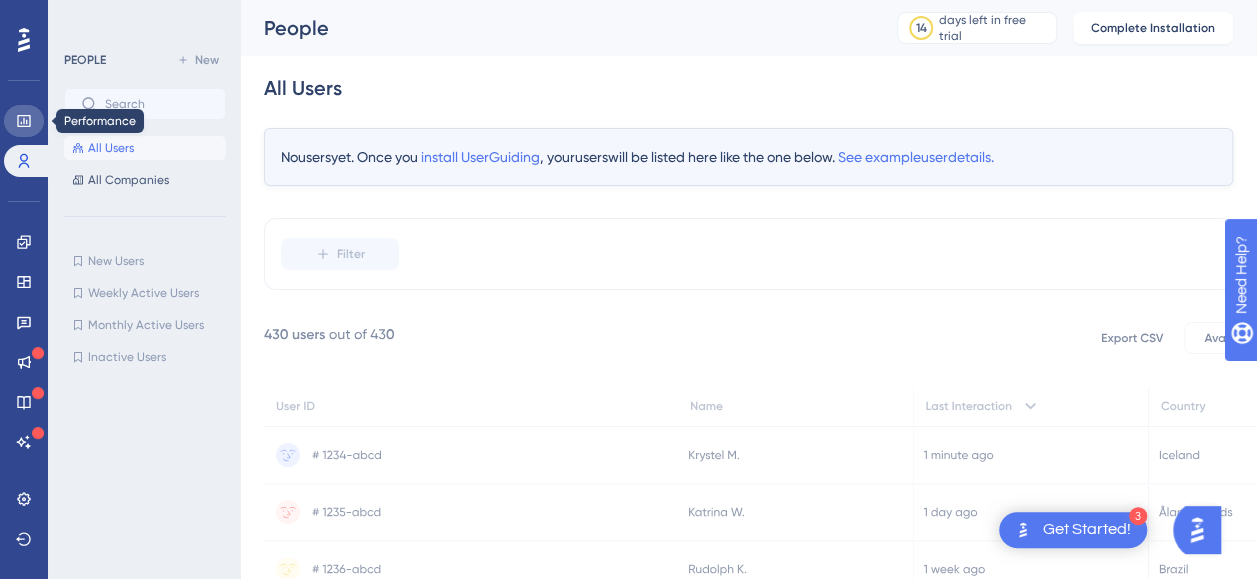 click at bounding box center (24, 121) 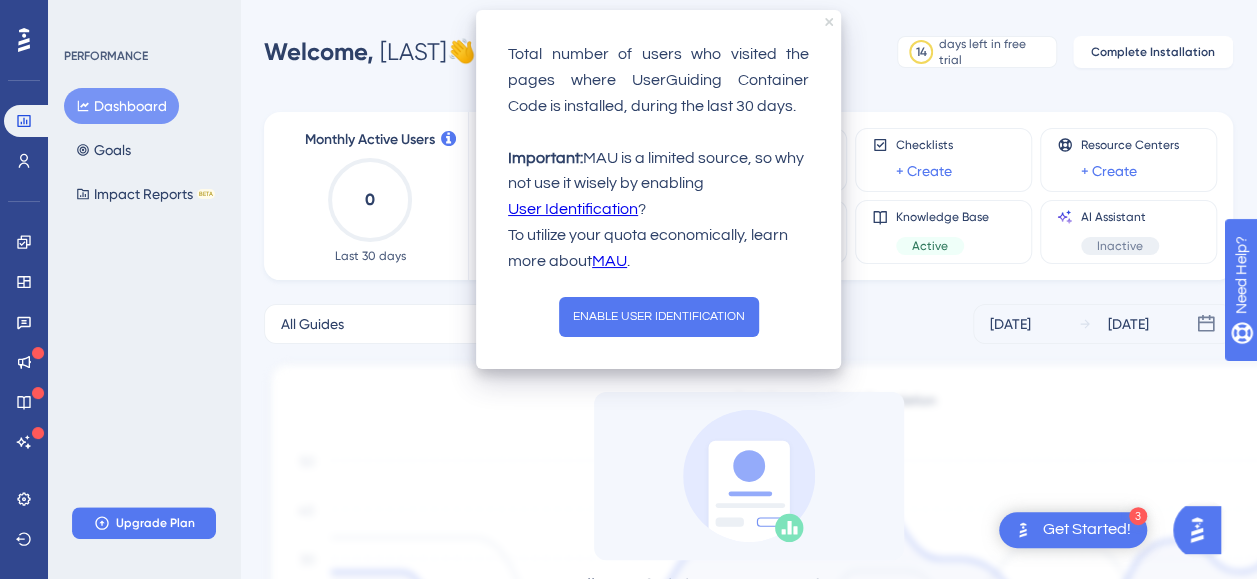click 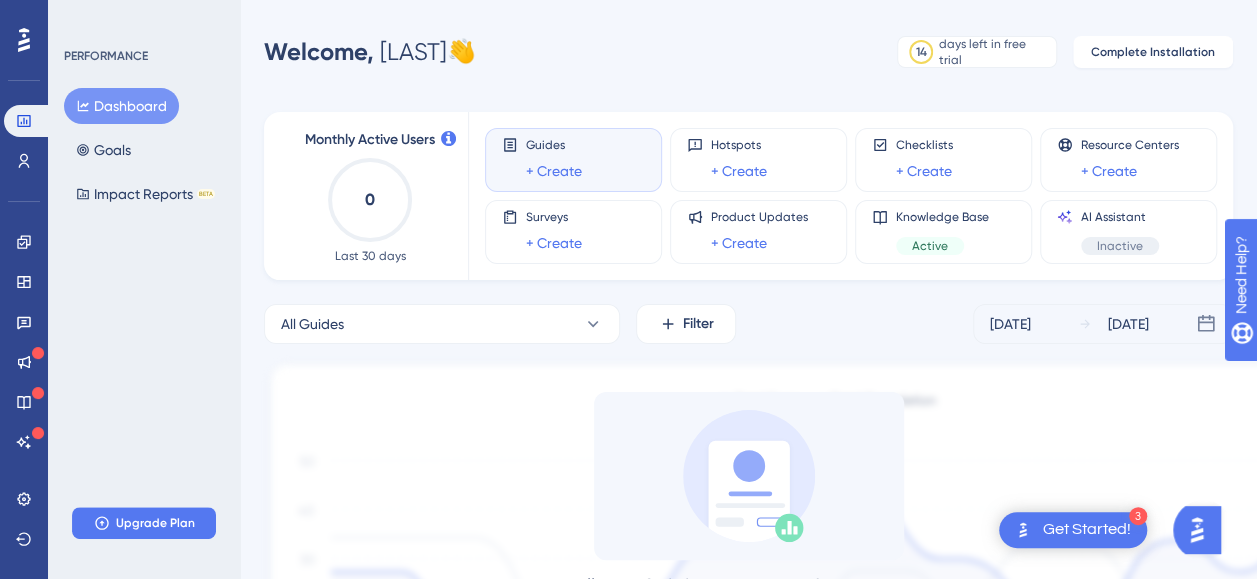 click 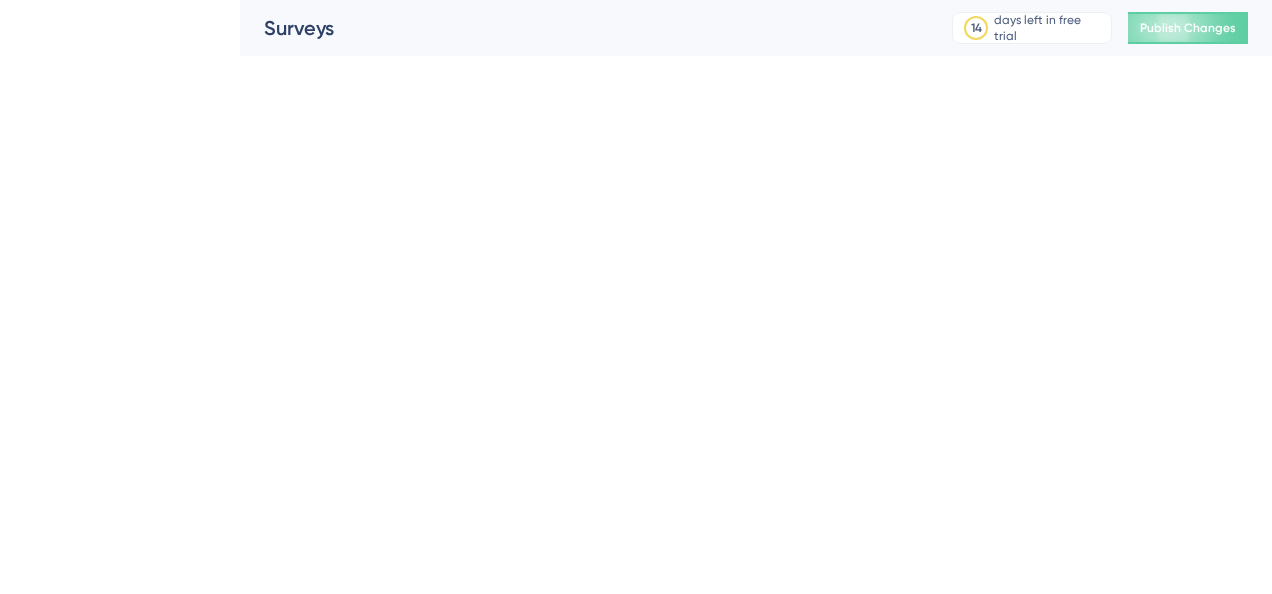scroll, scrollTop: 0, scrollLeft: 0, axis: both 